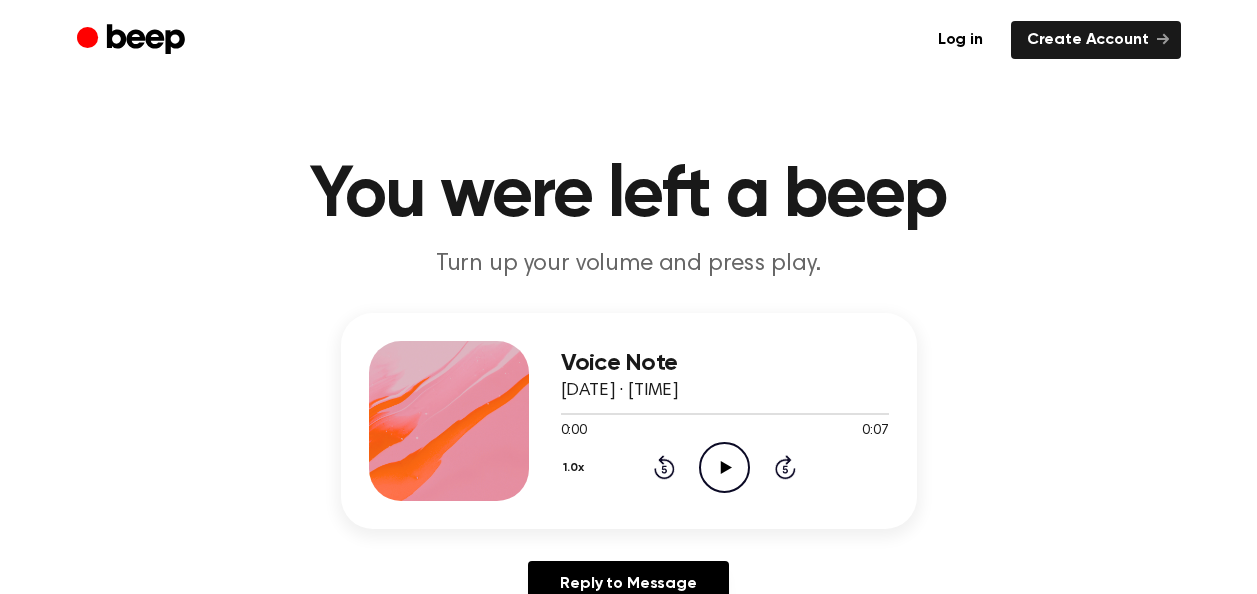 scroll, scrollTop: 0, scrollLeft: 0, axis: both 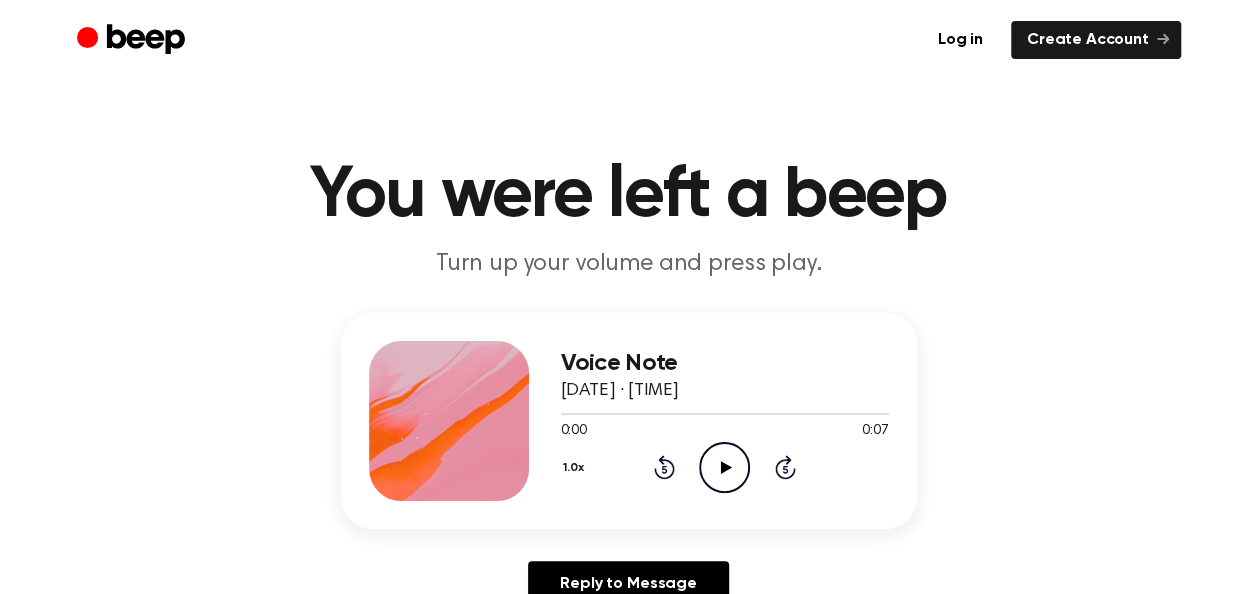 click 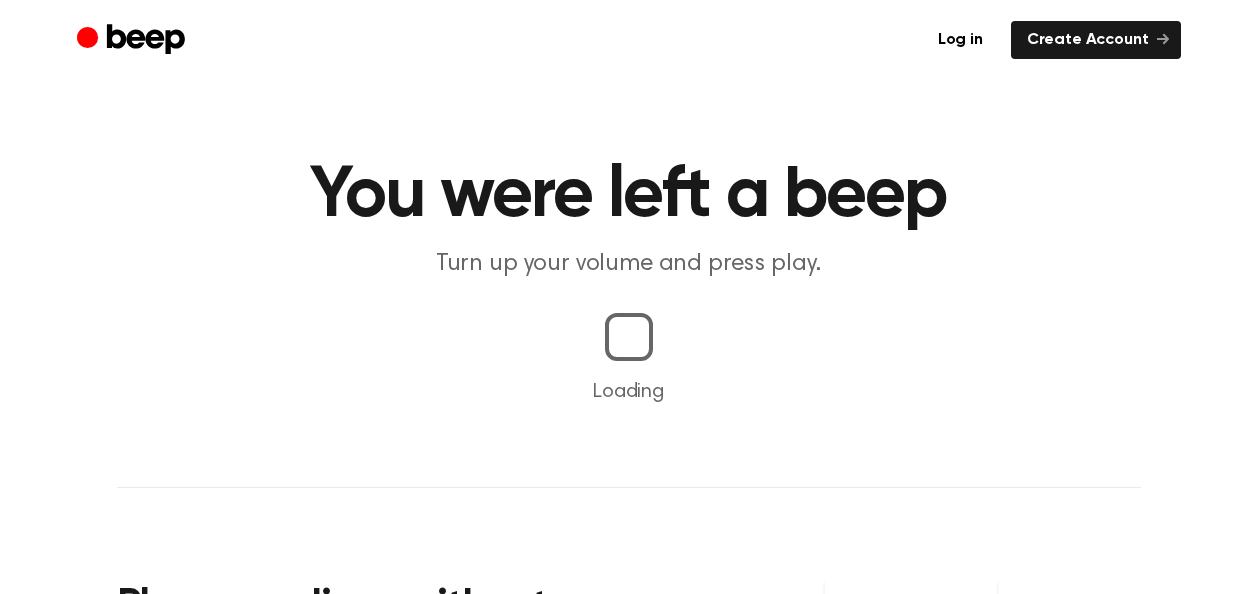 scroll, scrollTop: 0, scrollLeft: 0, axis: both 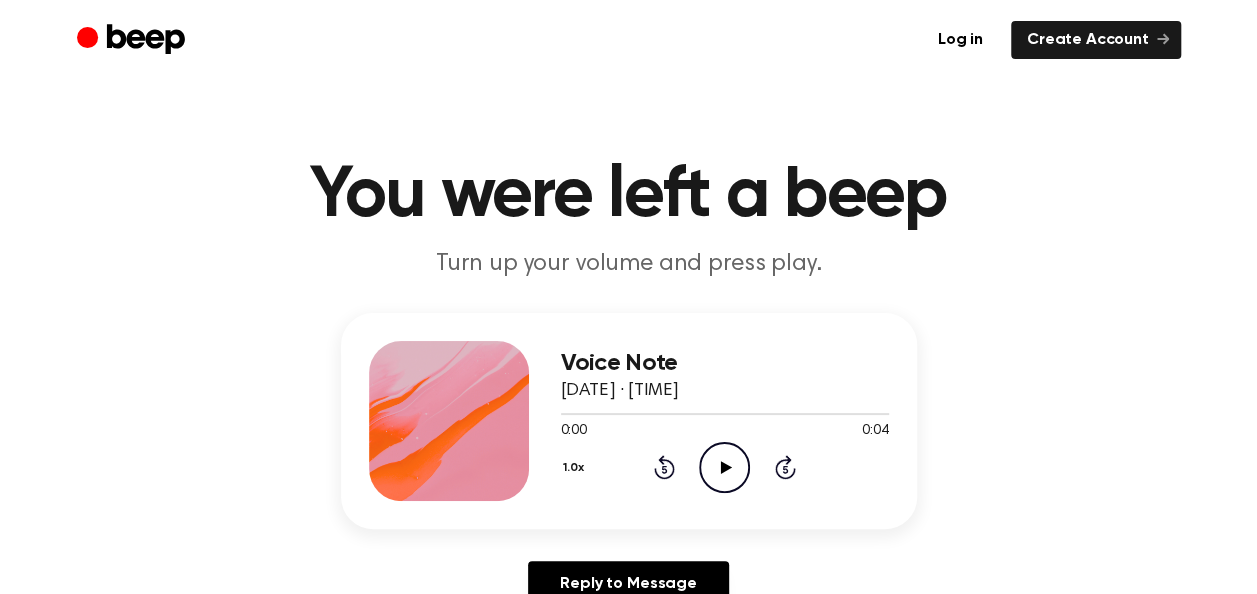 click on "Play Audio" 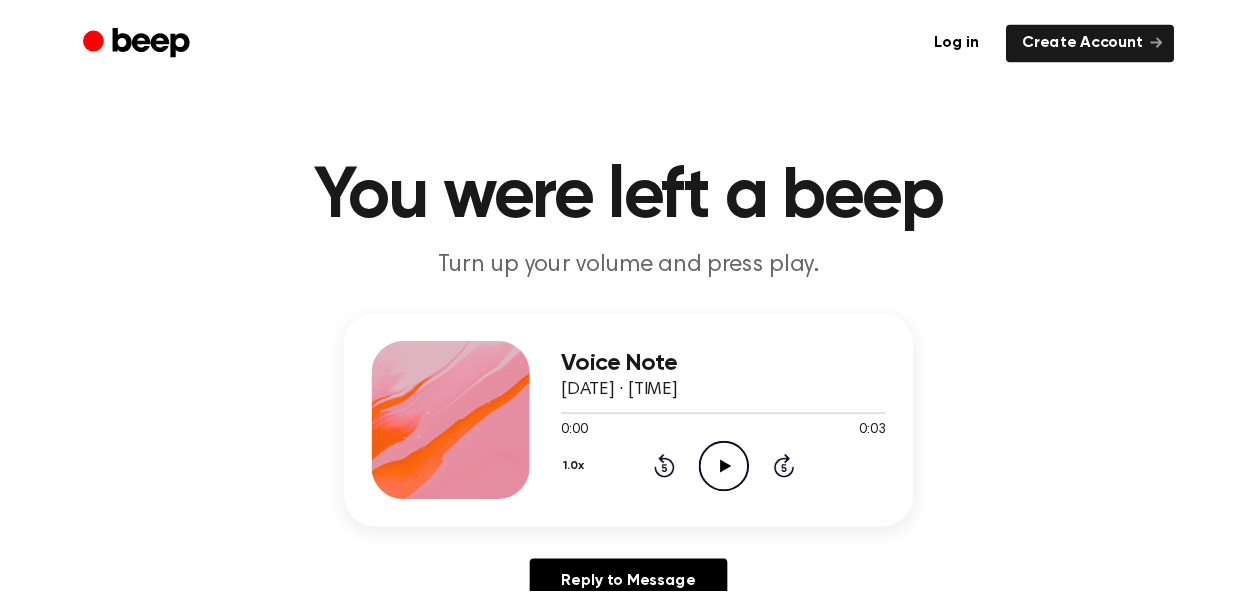 scroll, scrollTop: 0, scrollLeft: 0, axis: both 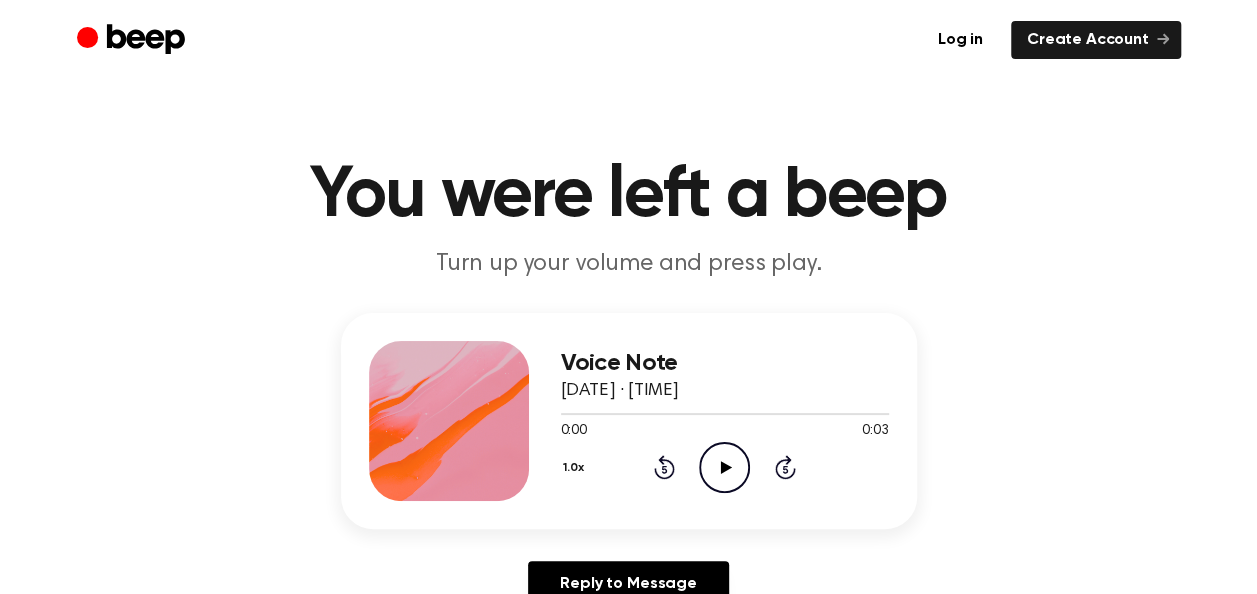 click on "Play Audio" 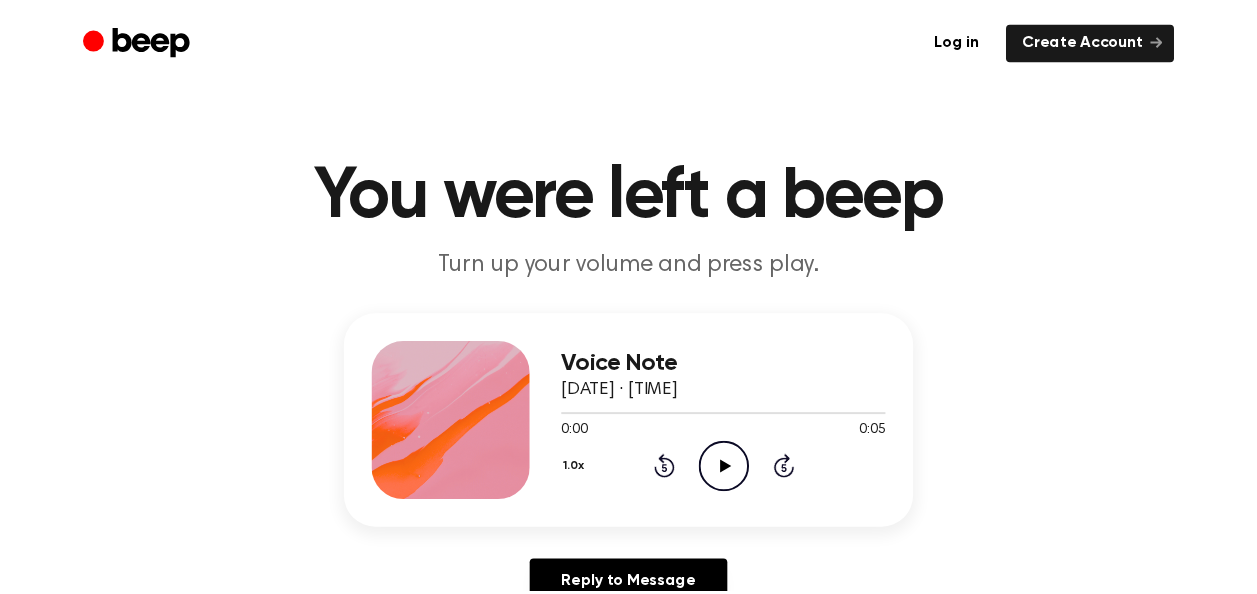scroll, scrollTop: 0, scrollLeft: 0, axis: both 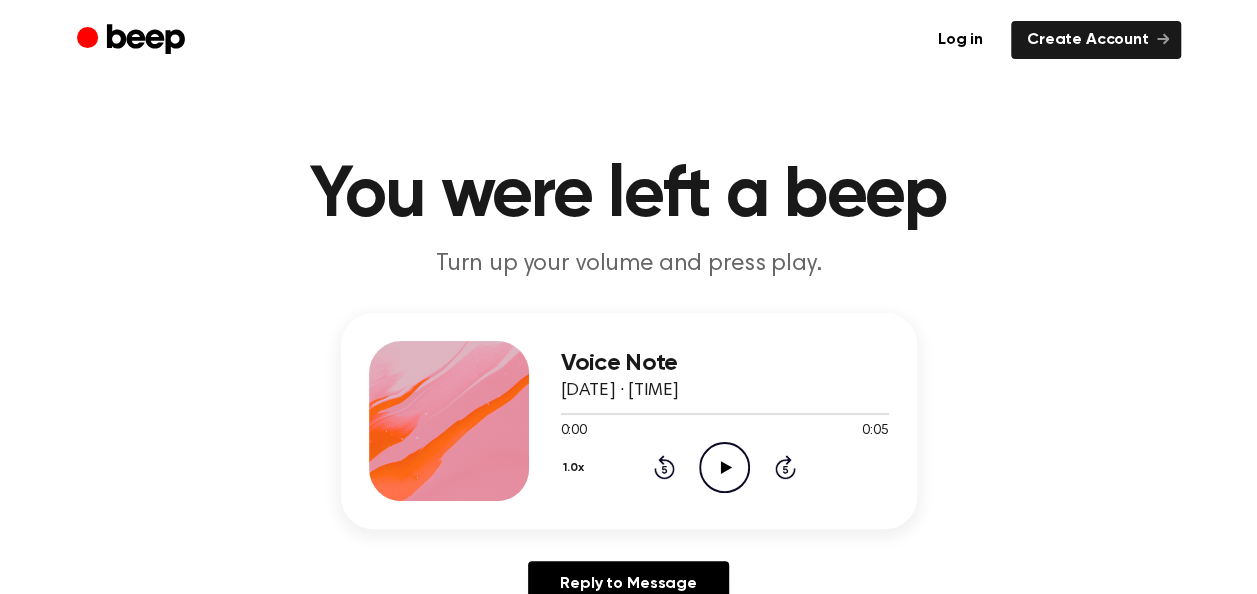 click 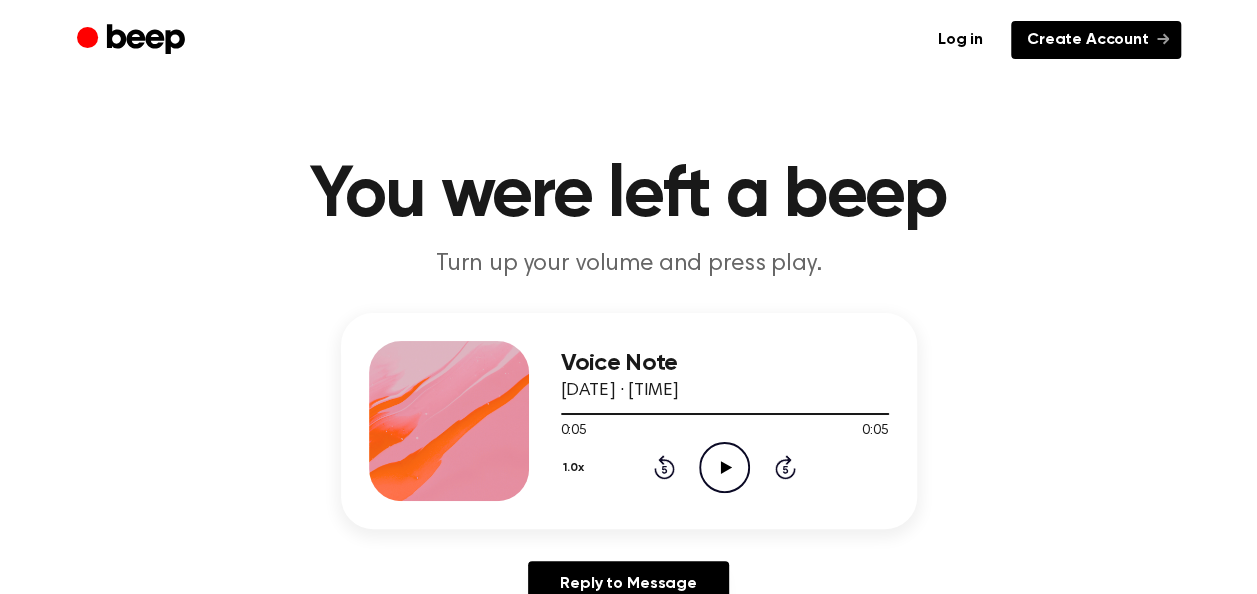 click on "Create Account" at bounding box center (1096, 40) 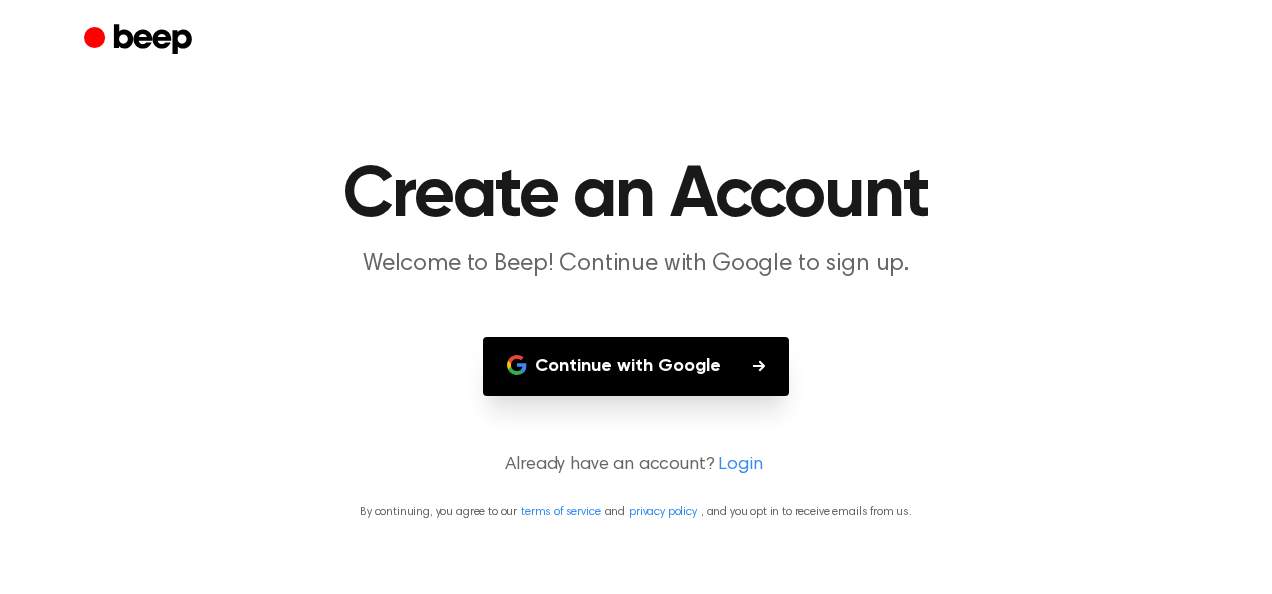 click on "Continue with Google" at bounding box center [636, 366] 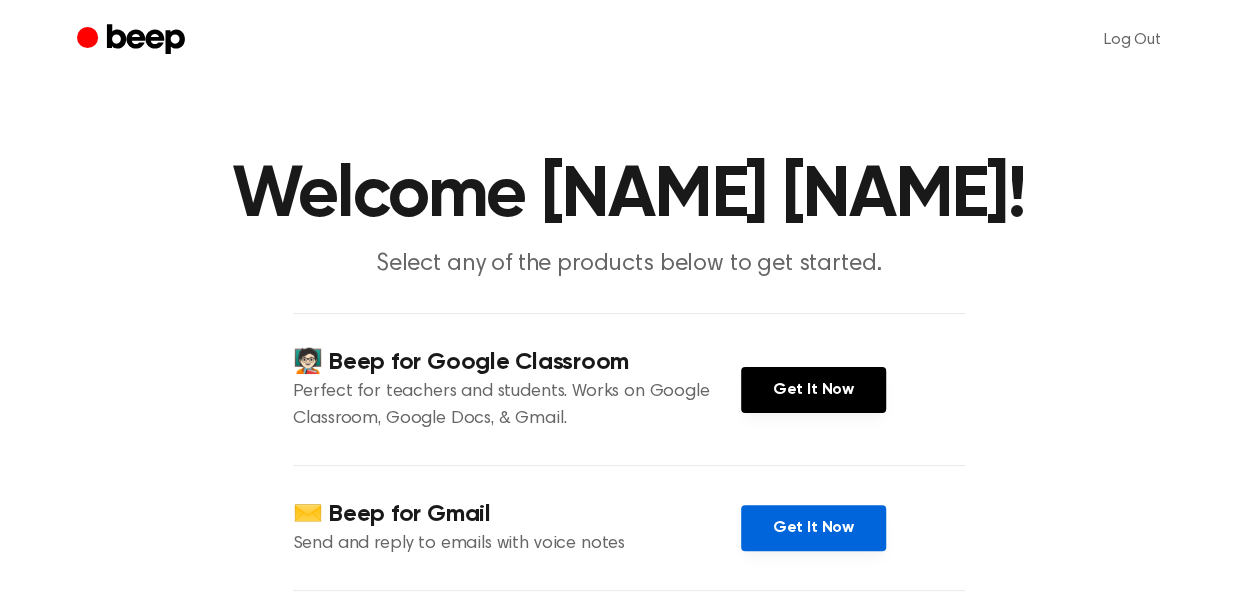 click on "Get It Now" at bounding box center [813, 528] 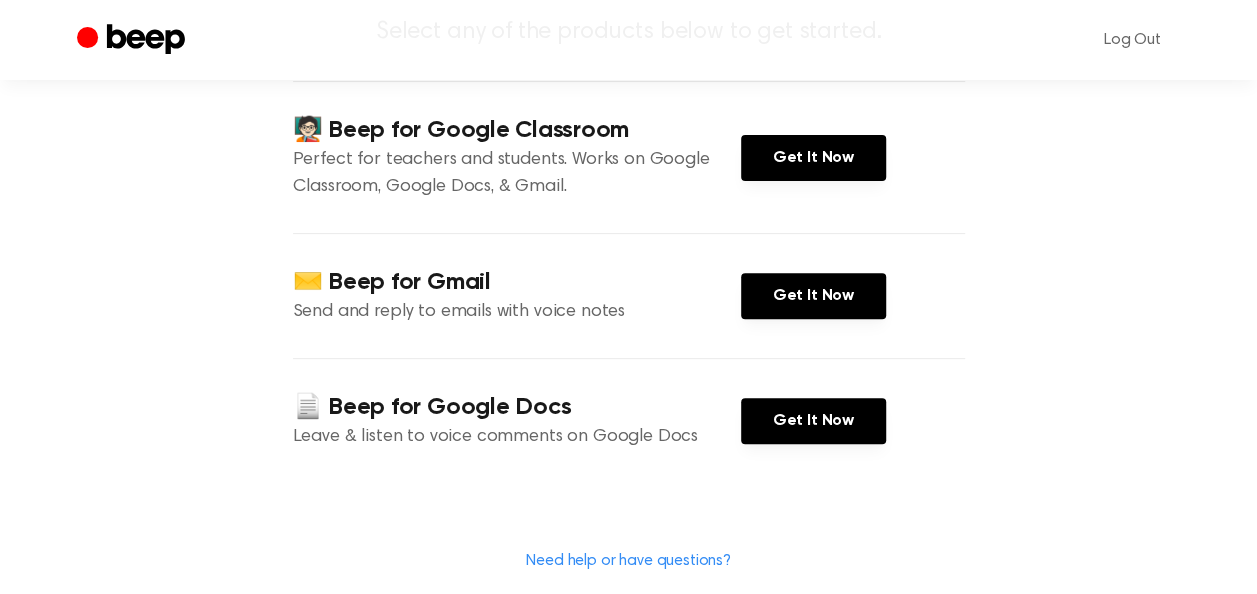 scroll, scrollTop: 291, scrollLeft: 0, axis: vertical 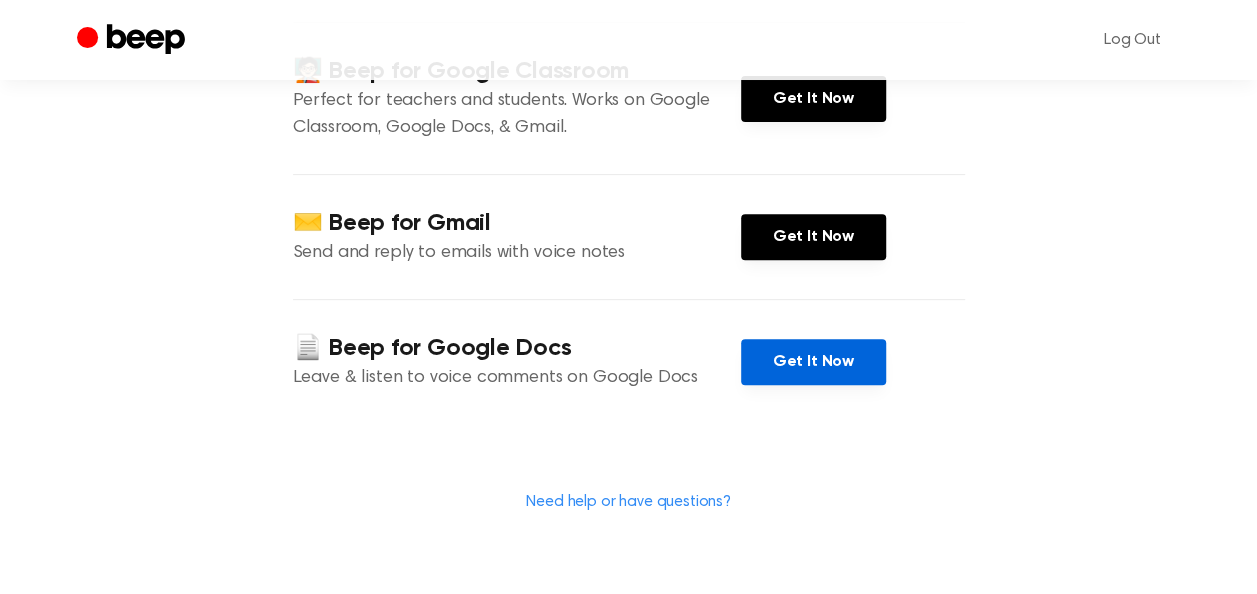 click on "Get It Now" at bounding box center [813, 362] 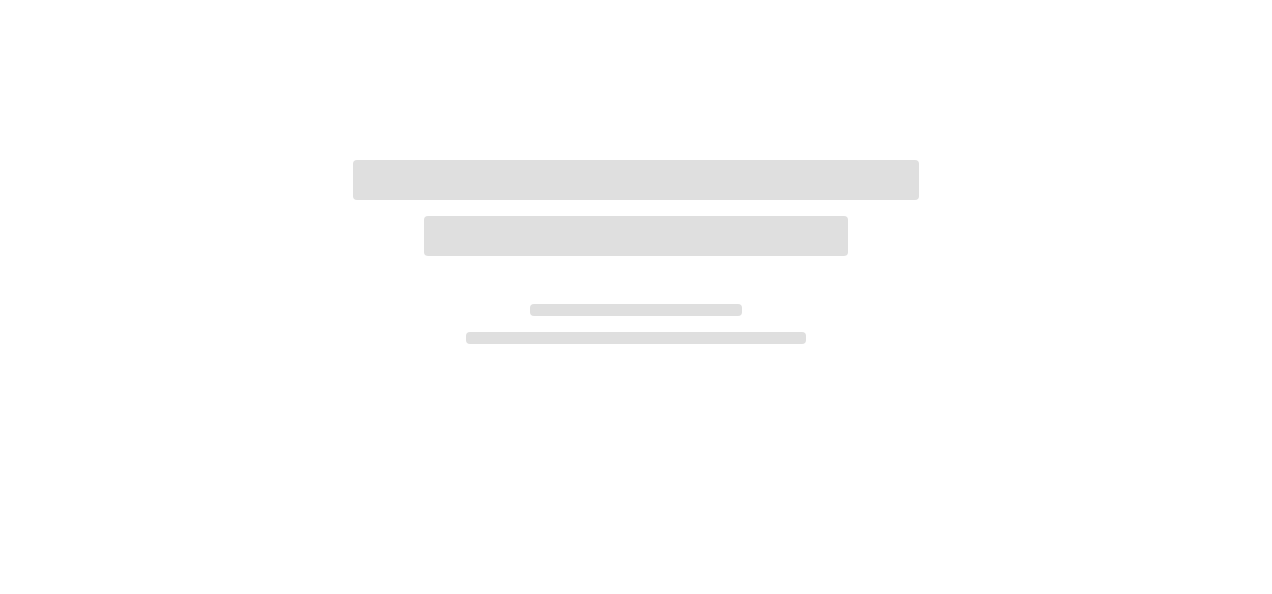 scroll, scrollTop: 0, scrollLeft: 0, axis: both 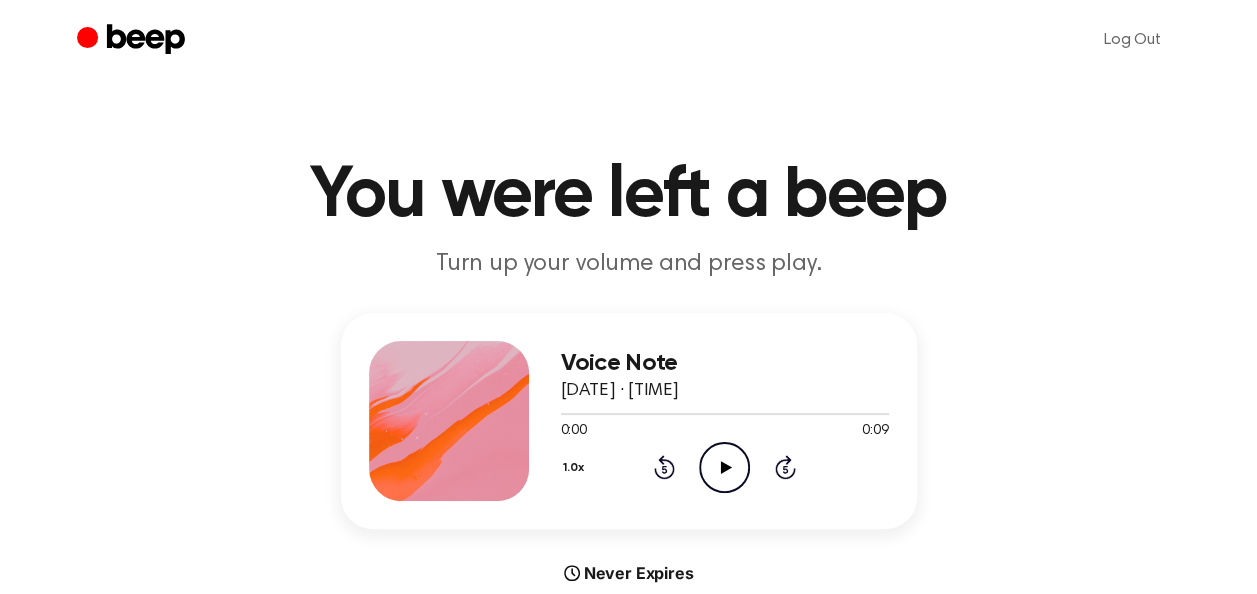 click on "Play Audio" 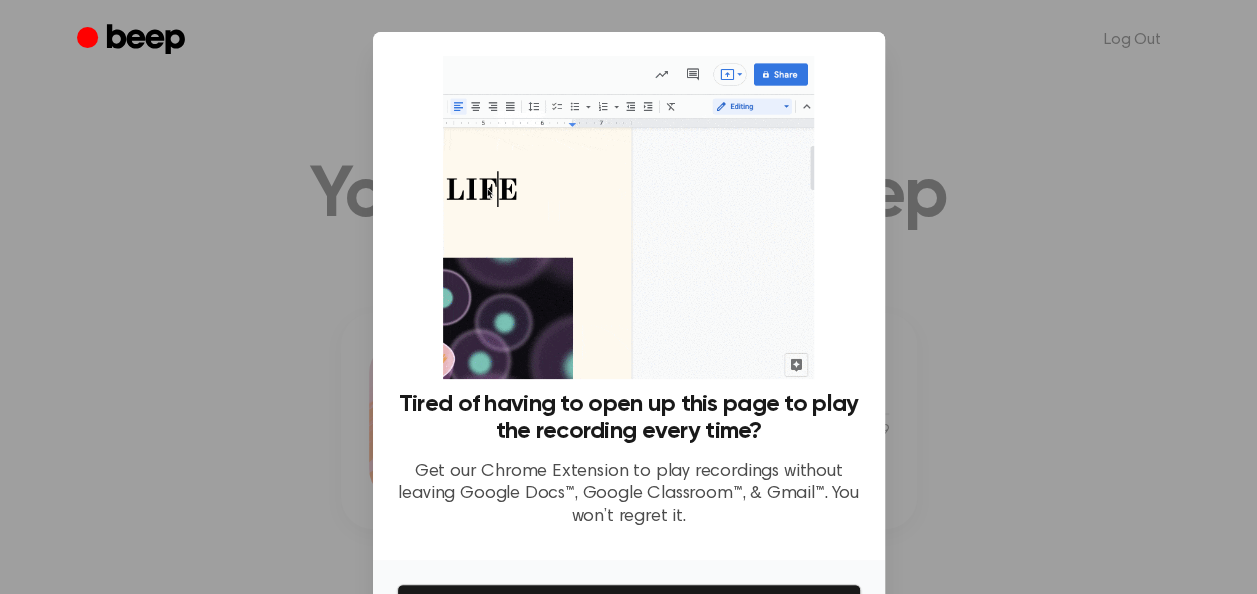 scroll, scrollTop: 519, scrollLeft: 0, axis: vertical 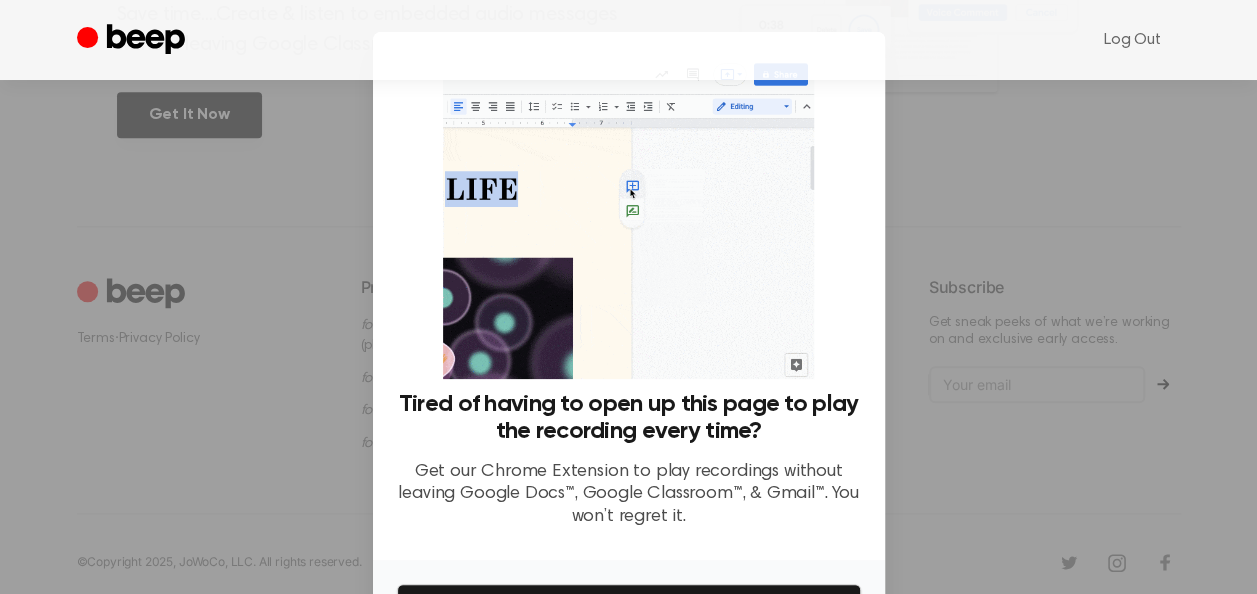 drag, startPoint x: 788, startPoint y: 536, endPoint x: 821, endPoint y: 552, distance: 36.67424 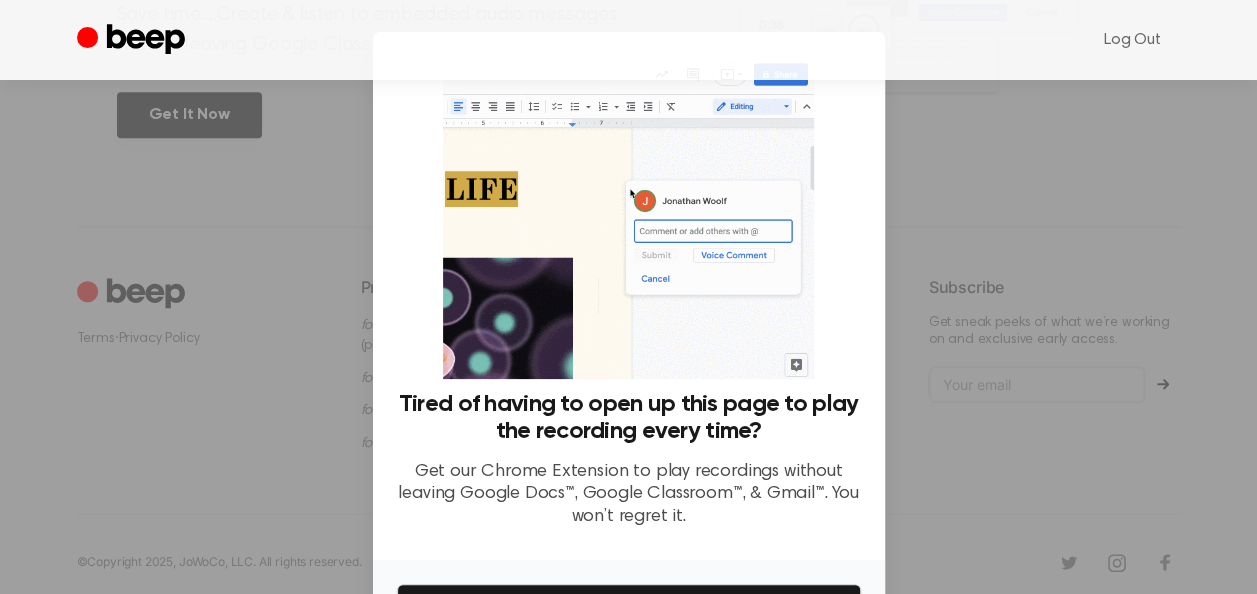 click at bounding box center [628, 297] 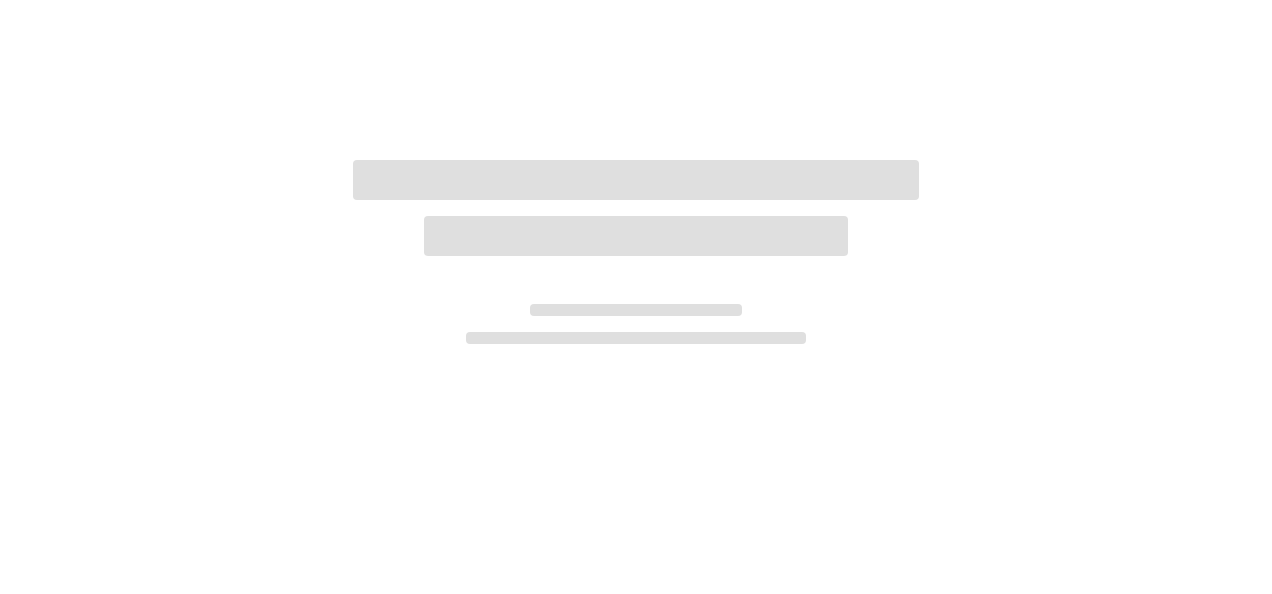 scroll, scrollTop: 0, scrollLeft: 0, axis: both 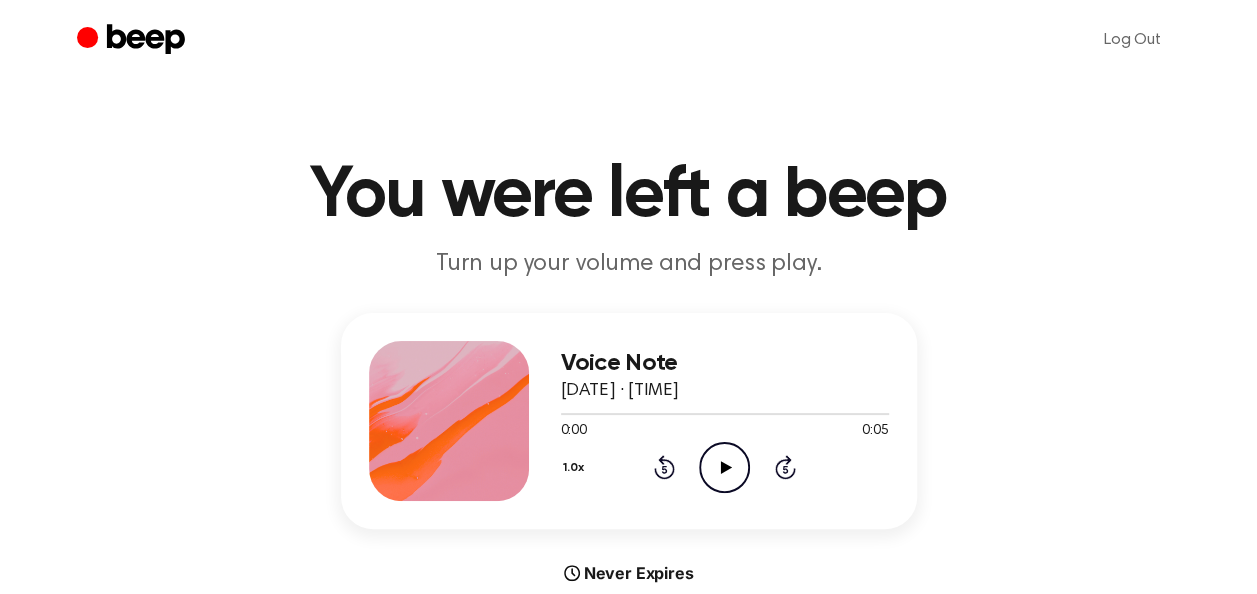 click on "Play Audio" 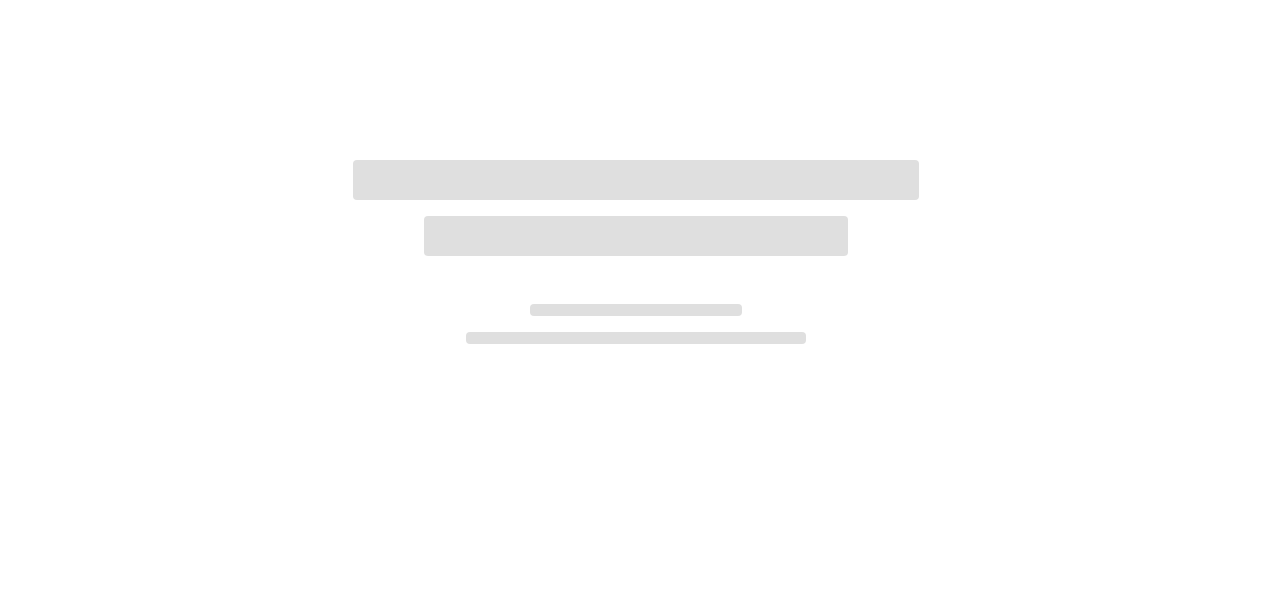 scroll, scrollTop: 0, scrollLeft: 0, axis: both 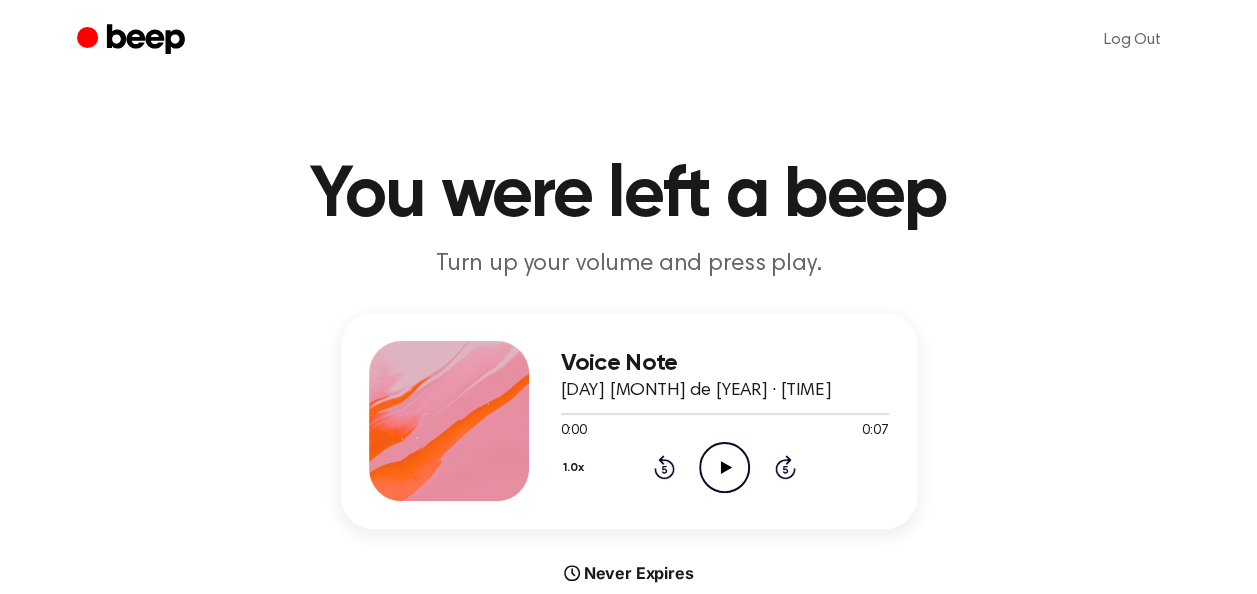 click on "Play Audio" 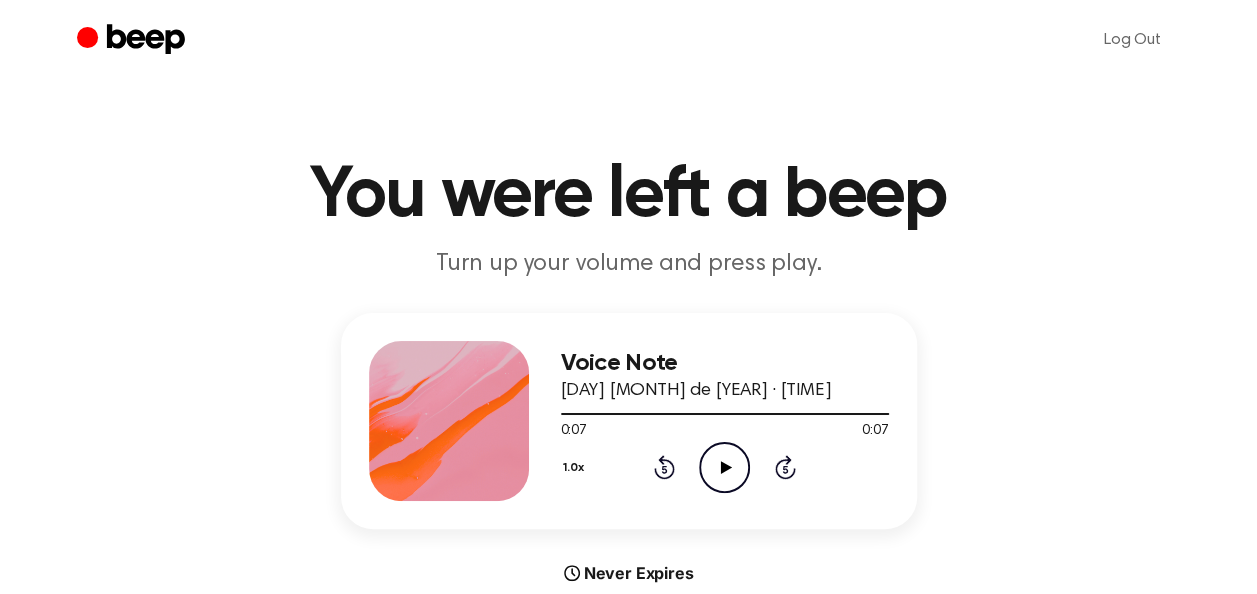 click on "Play Audio" 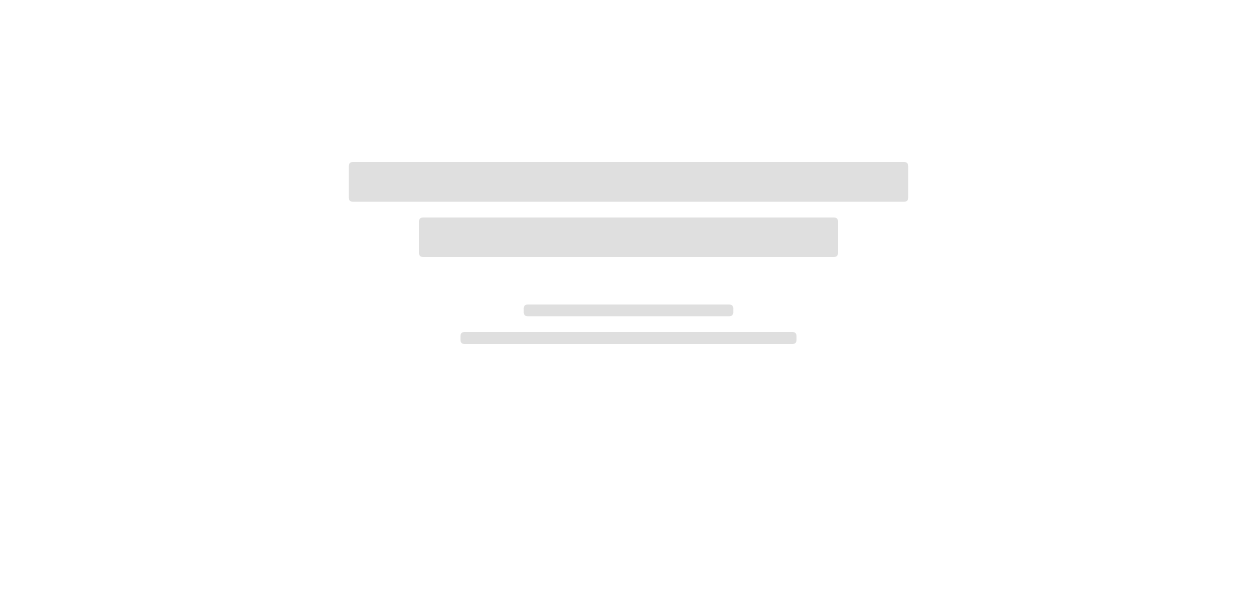 scroll, scrollTop: 0, scrollLeft: 0, axis: both 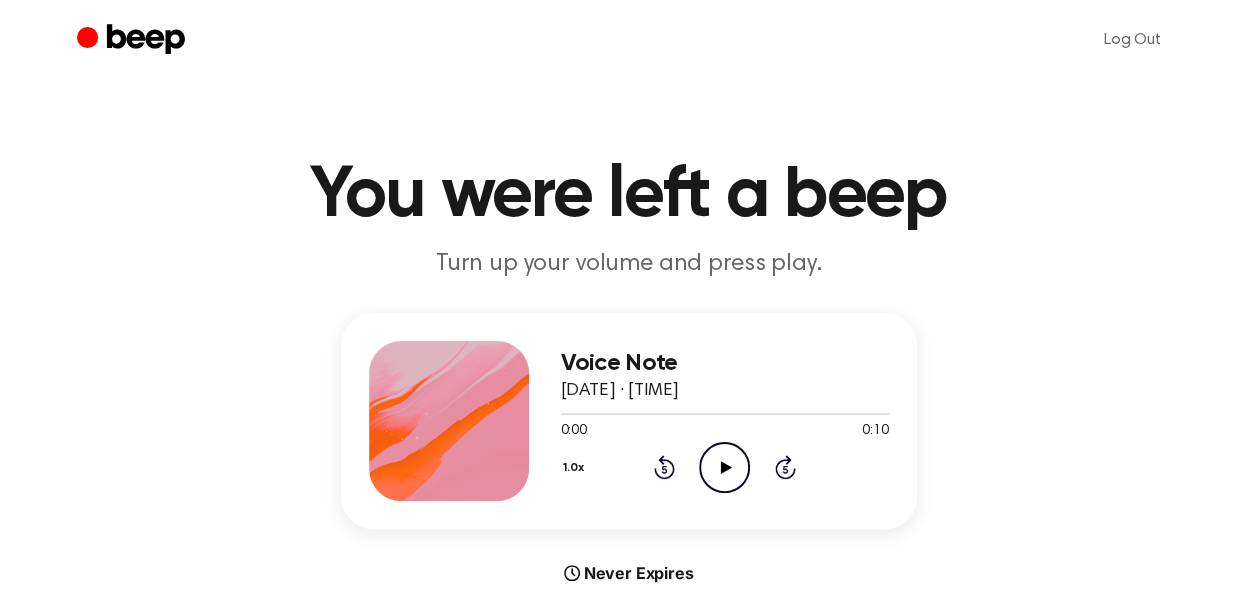 click on "Play Audio" 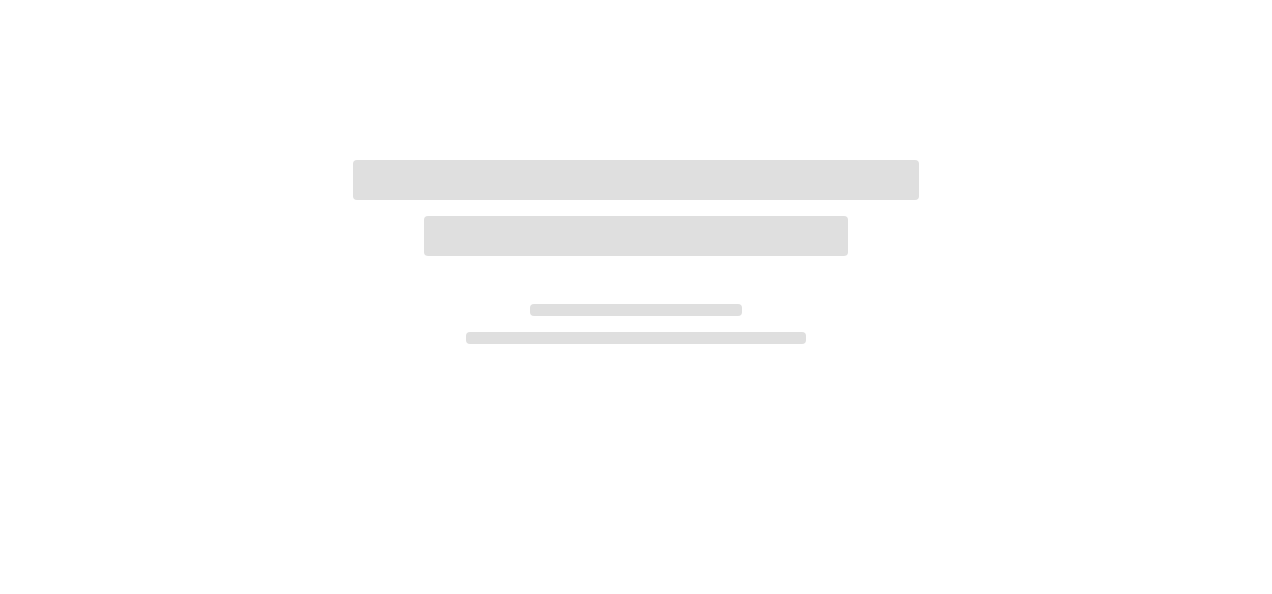 scroll, scrollTop: 0, scrollLeft: 0, axis: both 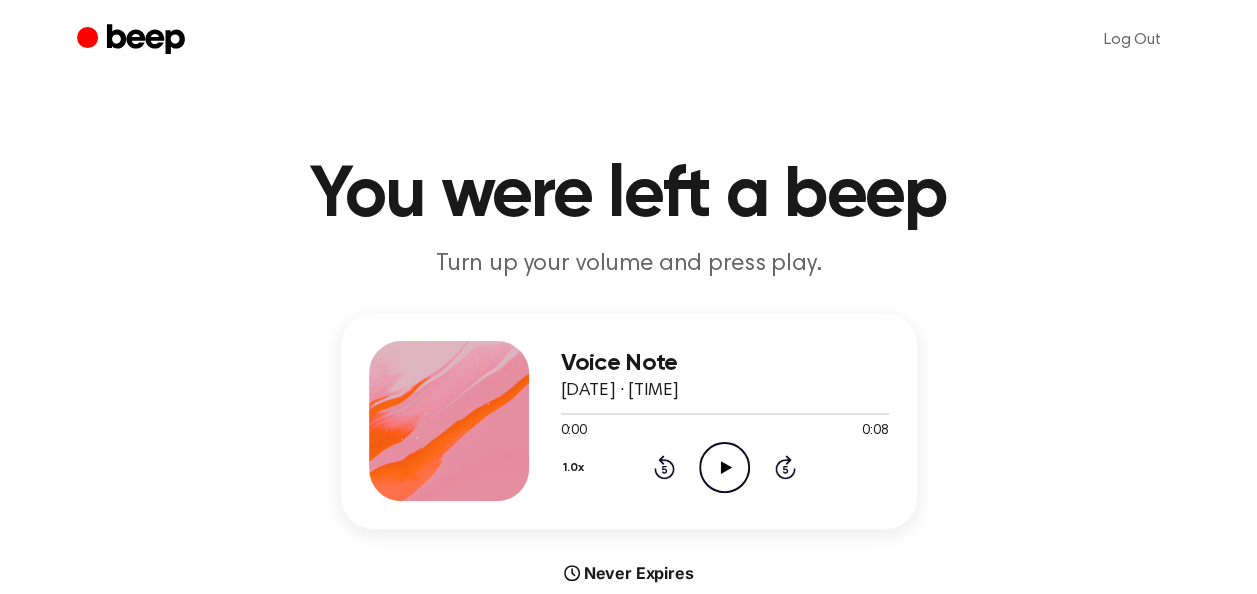 click on "Play Audio" 